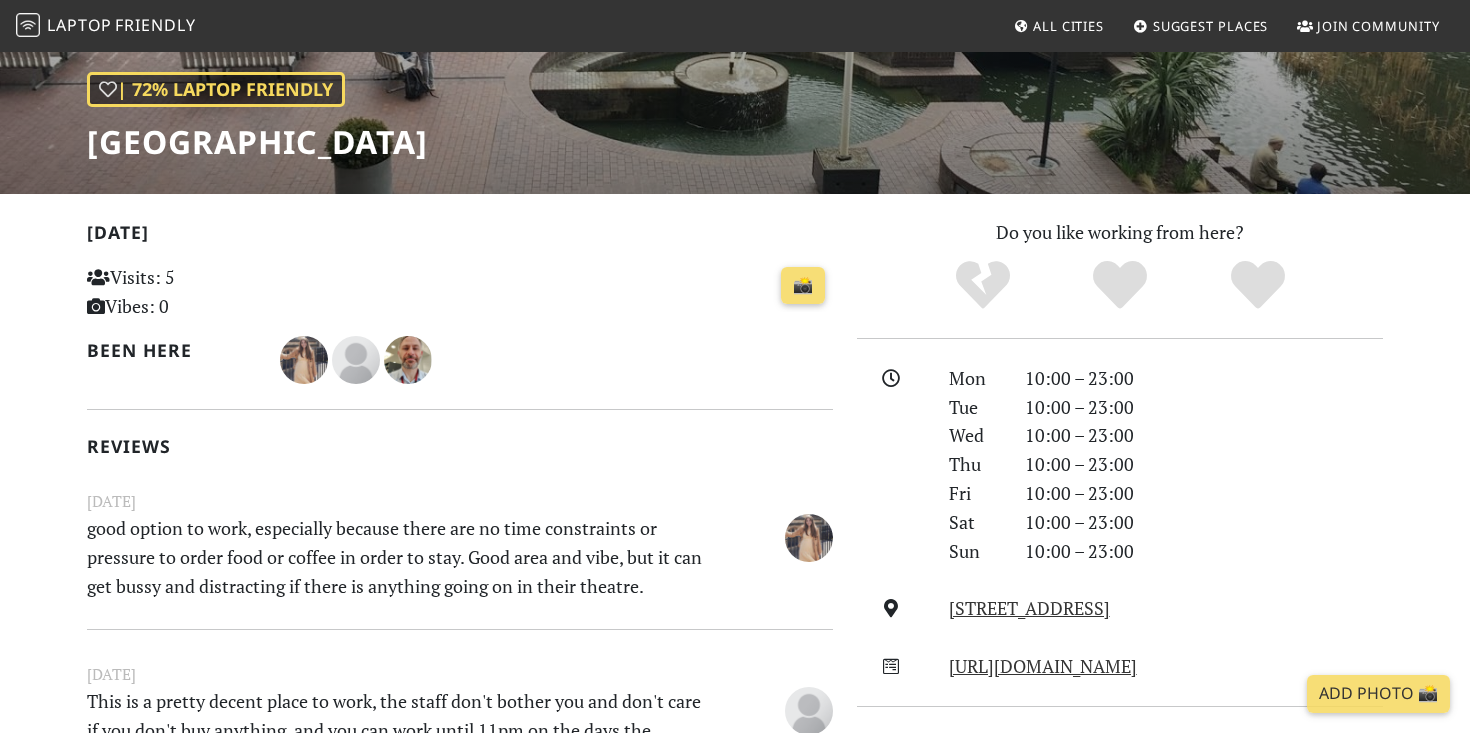scroll, scrollTop: 0, scrollLeft: 0, axis: both 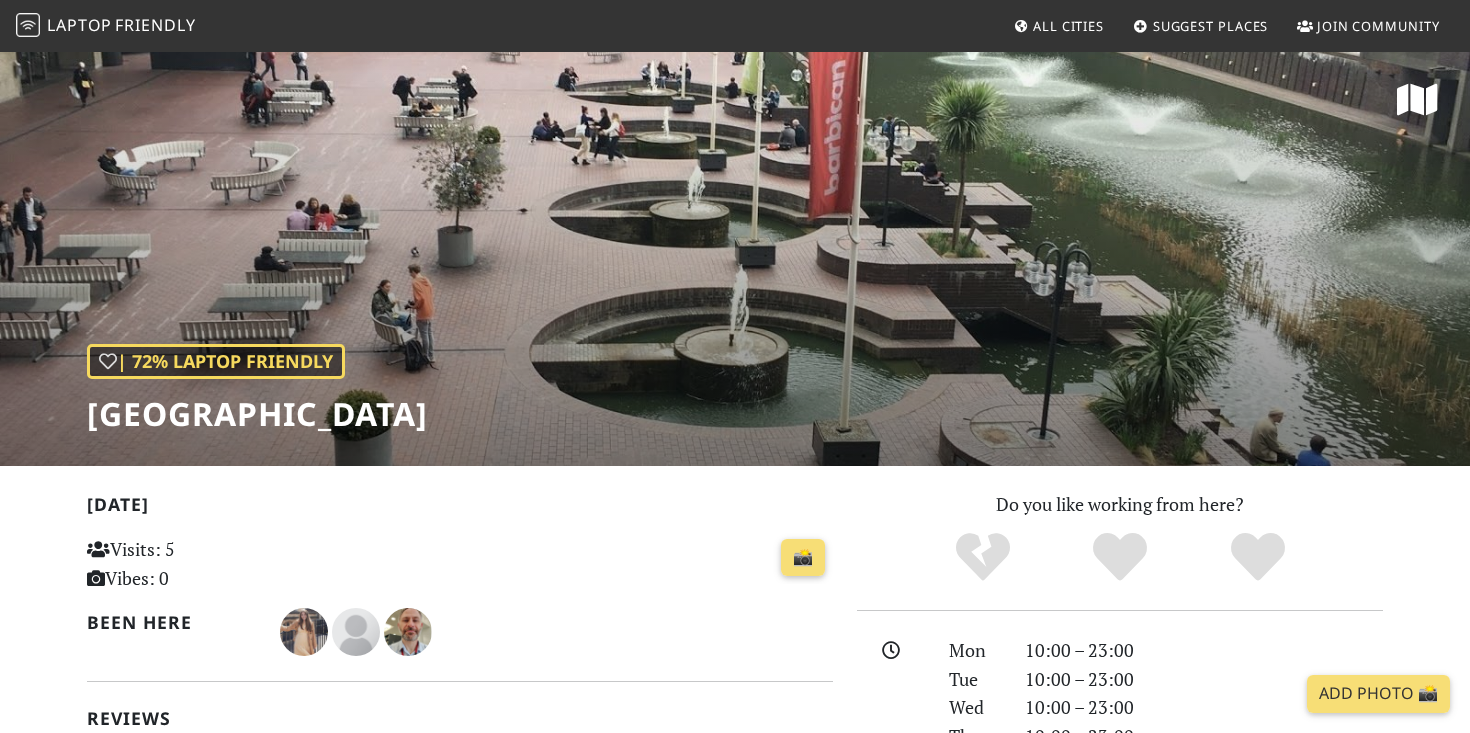 click on "Friendly" at bounding box center [155, 25] 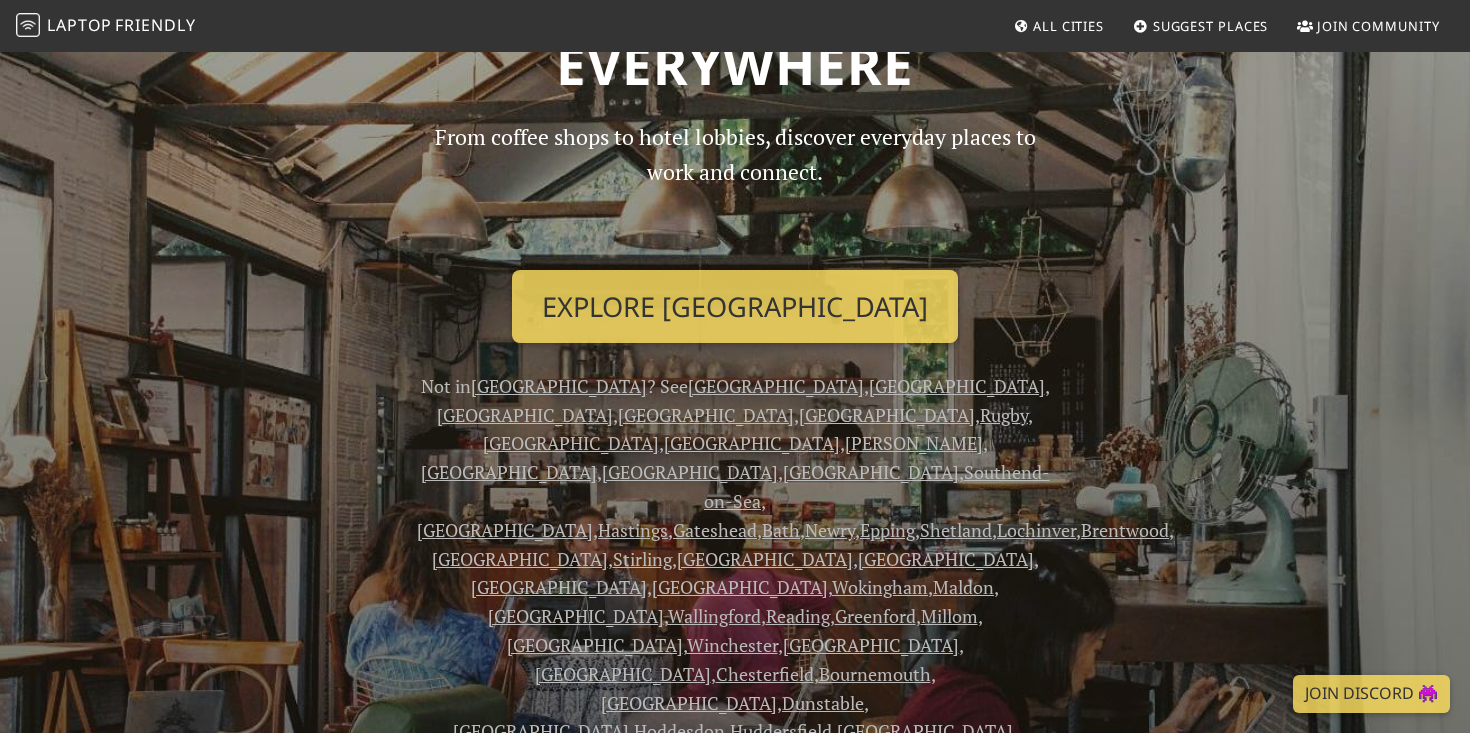 scroll, scrollTop: 175, scrollLeft: 0, axis: vertical 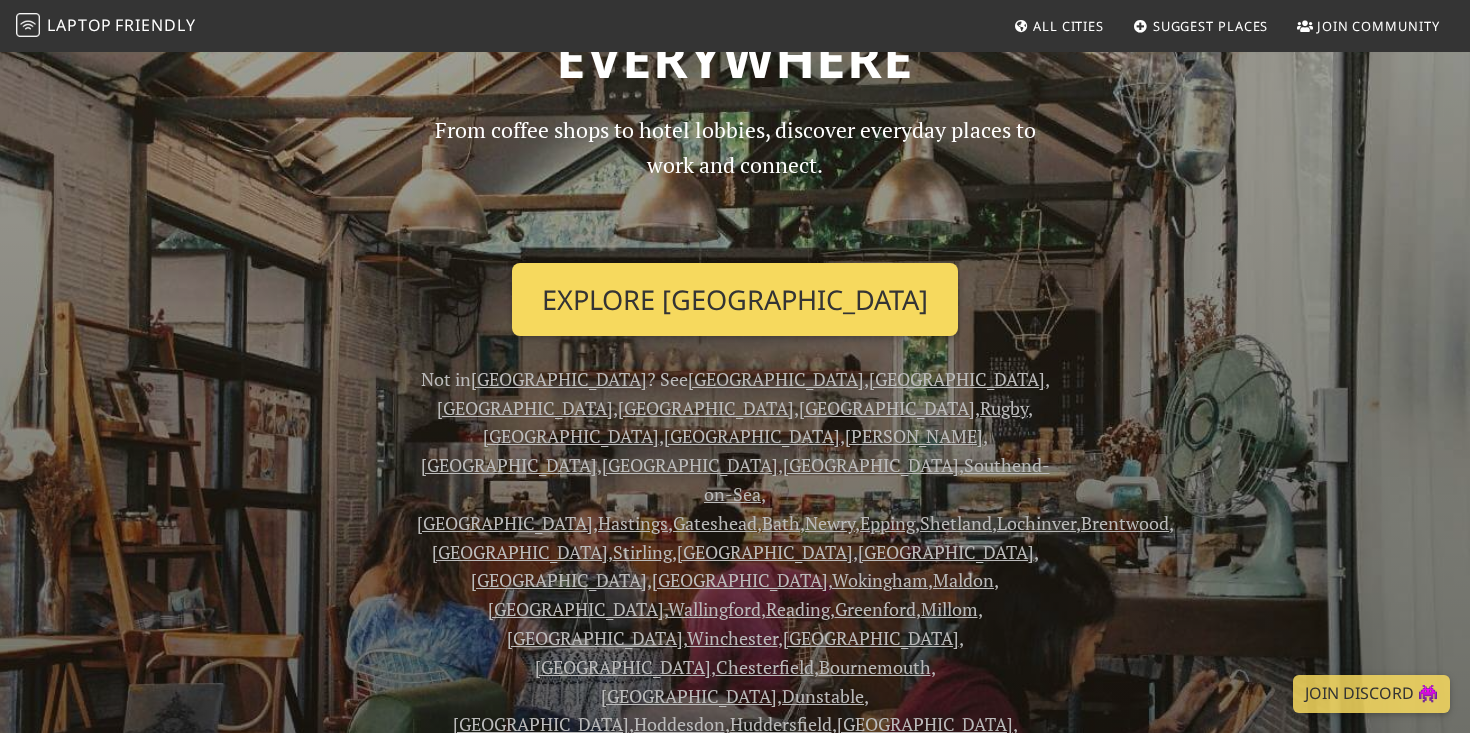 click on "Explore [GEOGRAPHIC_DATA]" at bounding box center [735, 300] 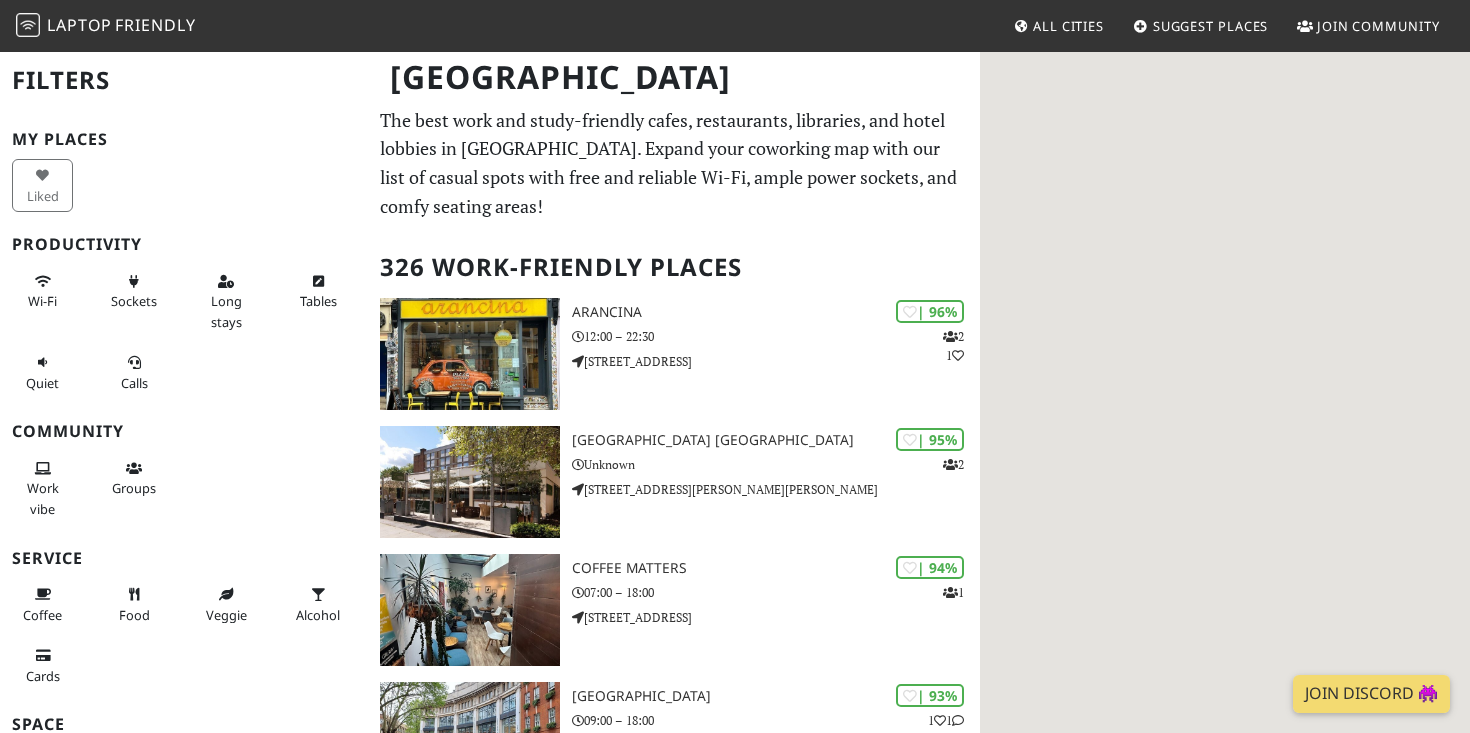 scroll, scrollTop: 0, scrollLeft: 0, axis: both 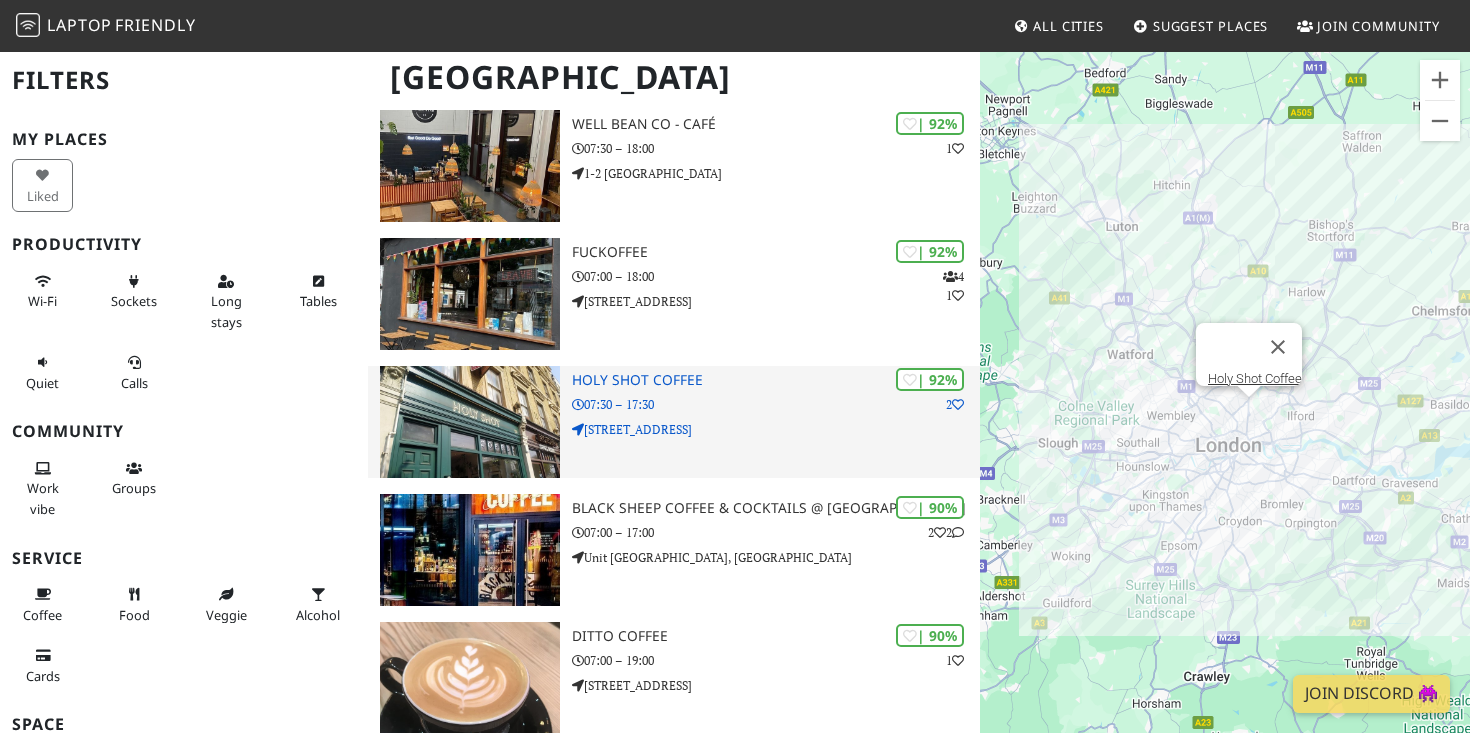 click on "Holy Shot Coffee" at bounding box center [776, 380] 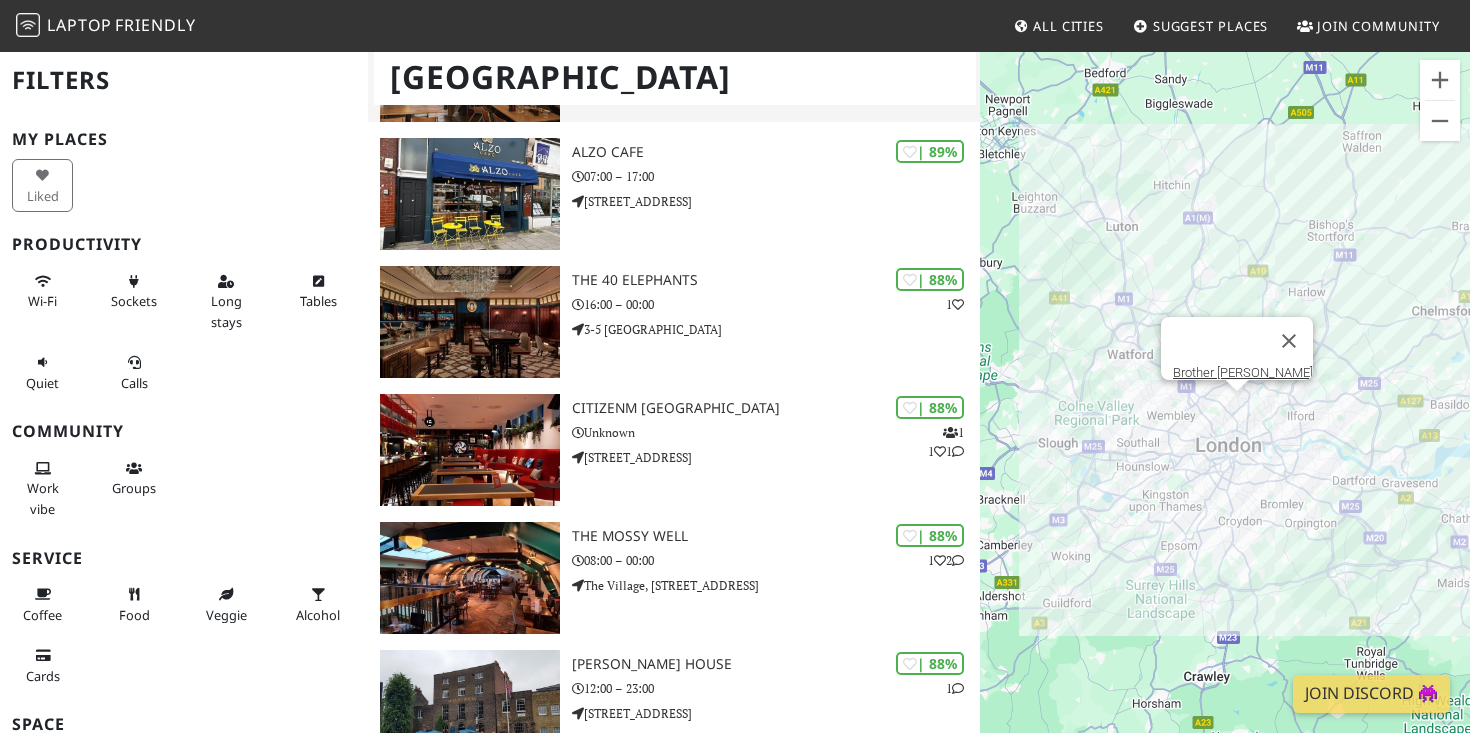 scroll, scrollTop: 1660, scrollLeft: 0, axis: vertical 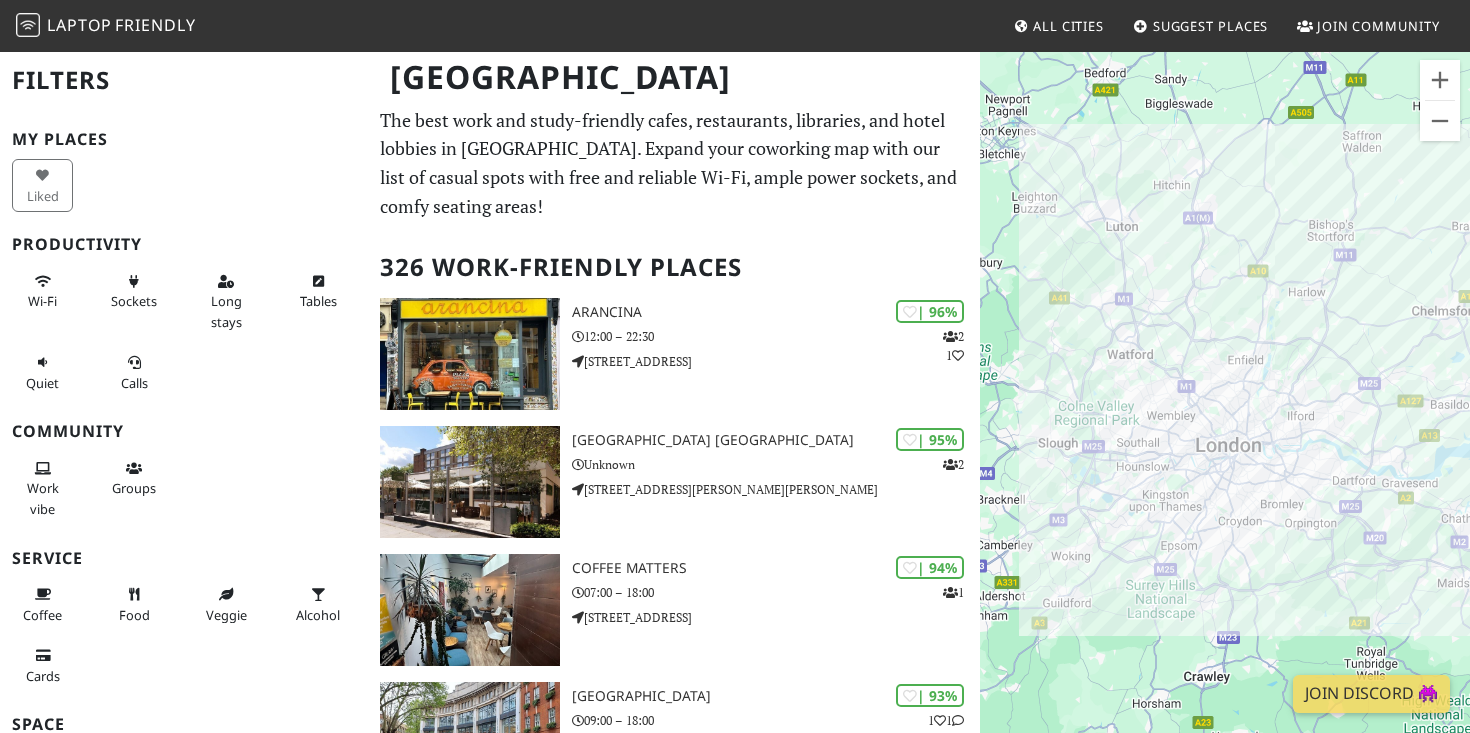 click on "All Cities" at bounding box center [1068, 26] 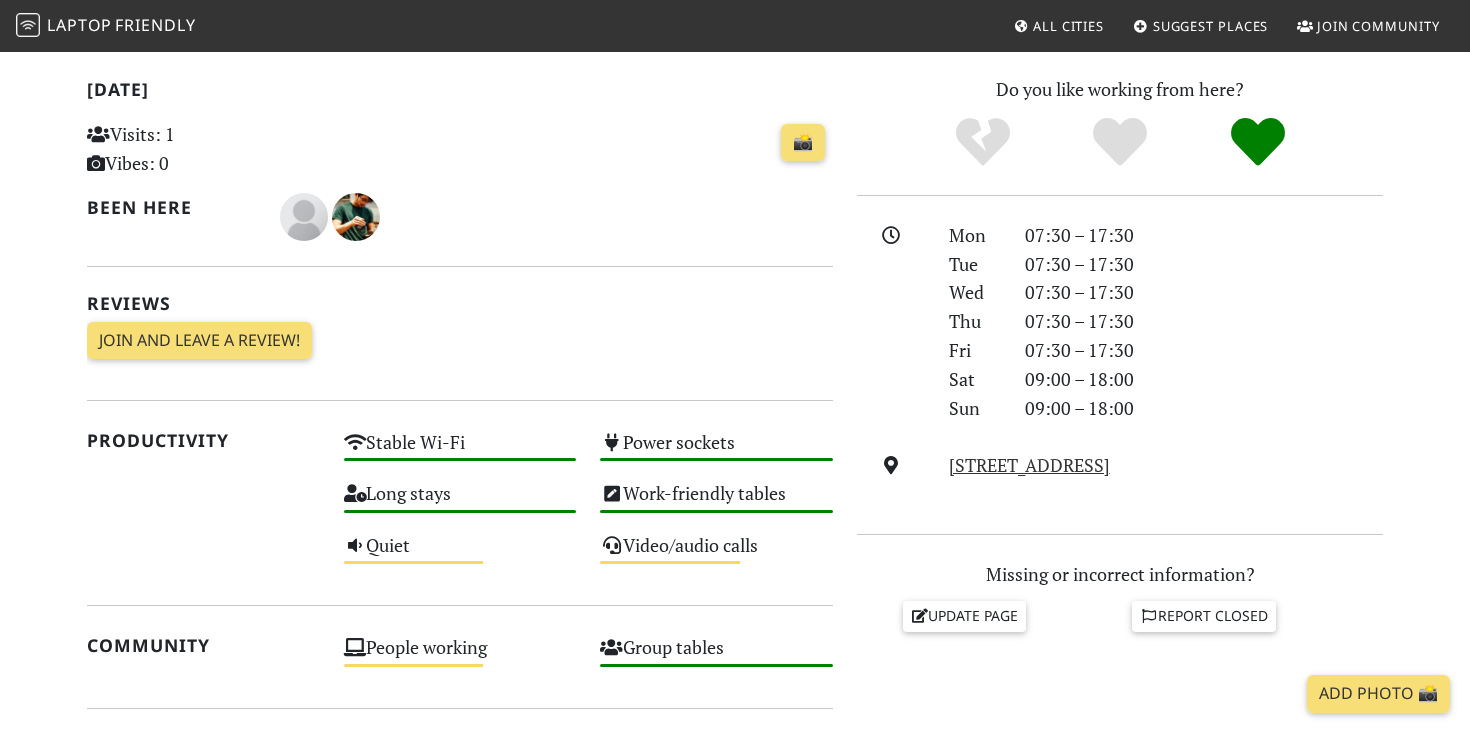 scroll, scrollTop: 0, scrollLeft: 0, axis: both 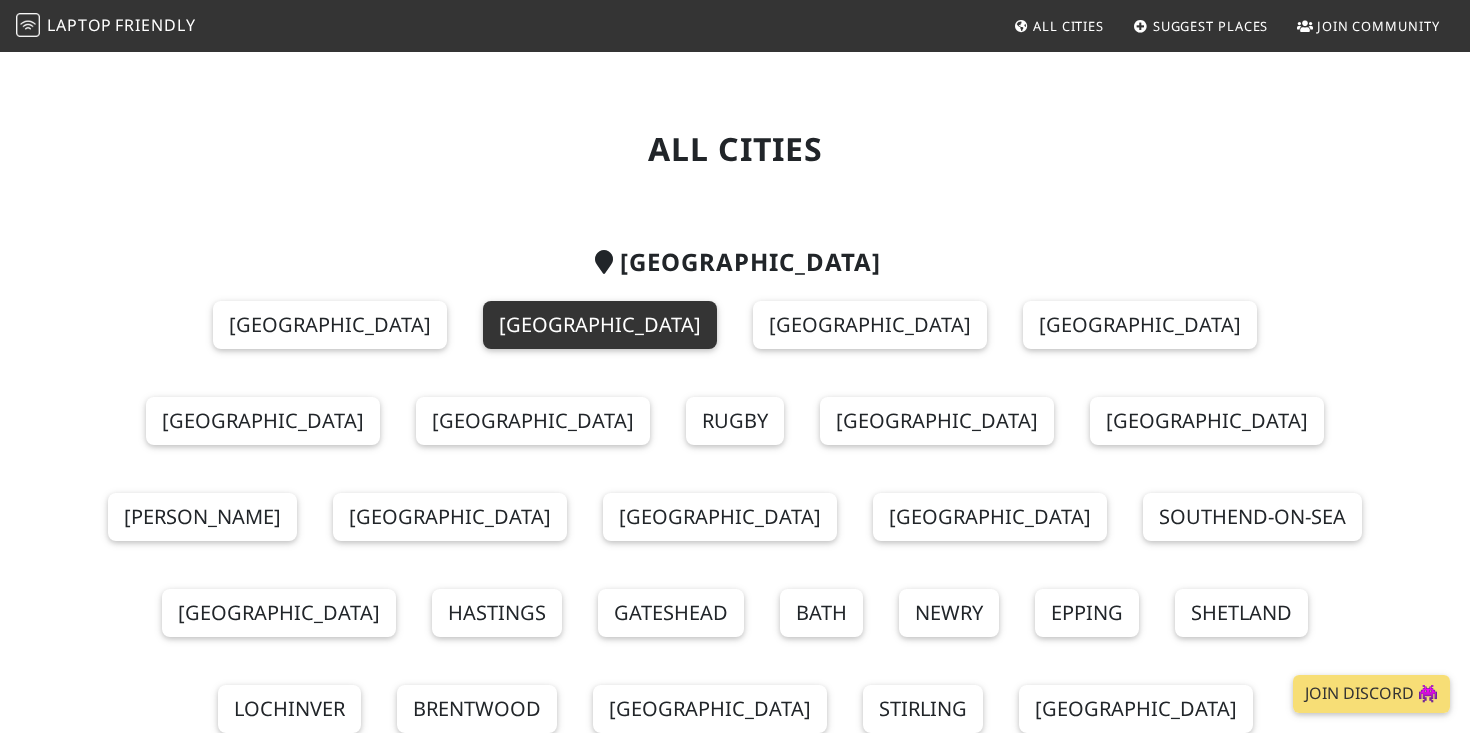 click on "[GEOGRAPHIC_DATA]" at bounding box center [600, 325] 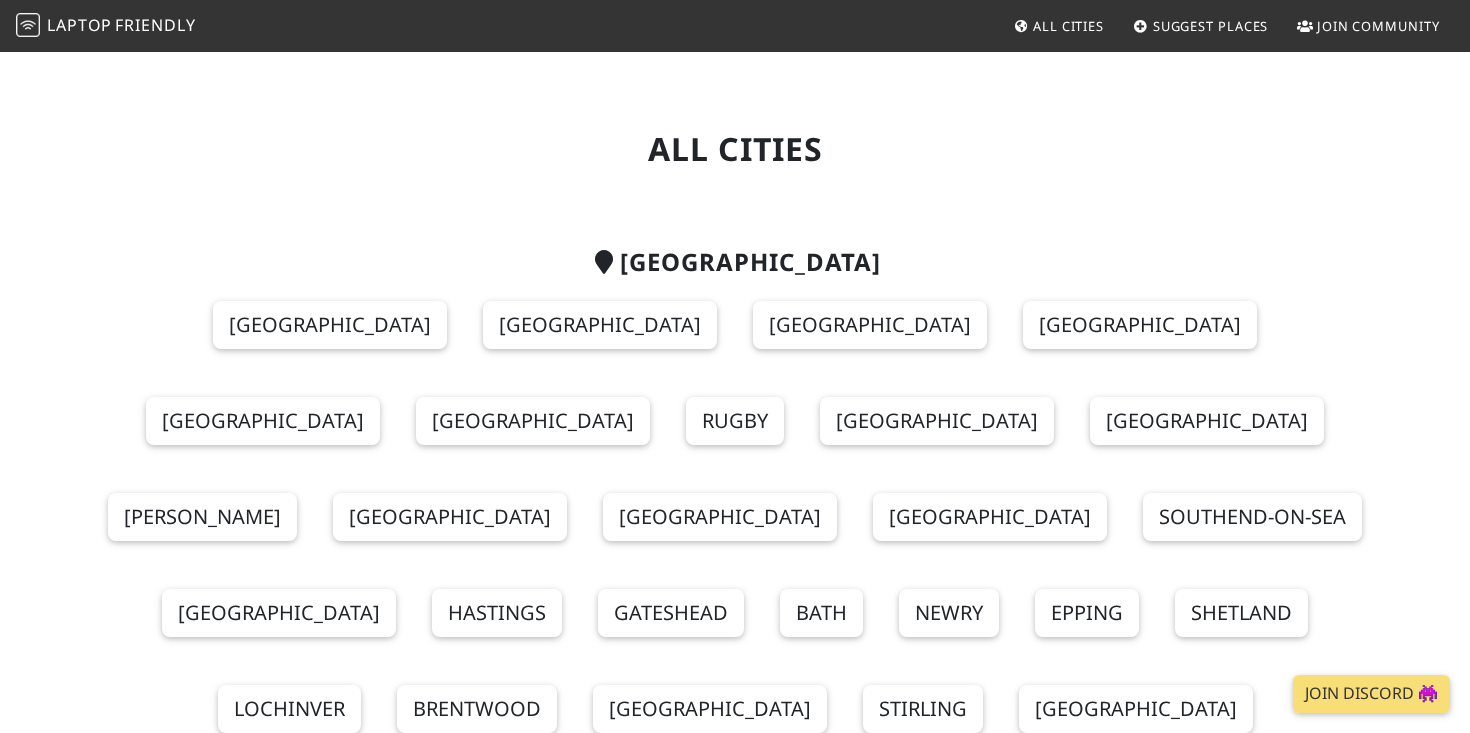click on "Laptop" at bounding box center [79, 25] 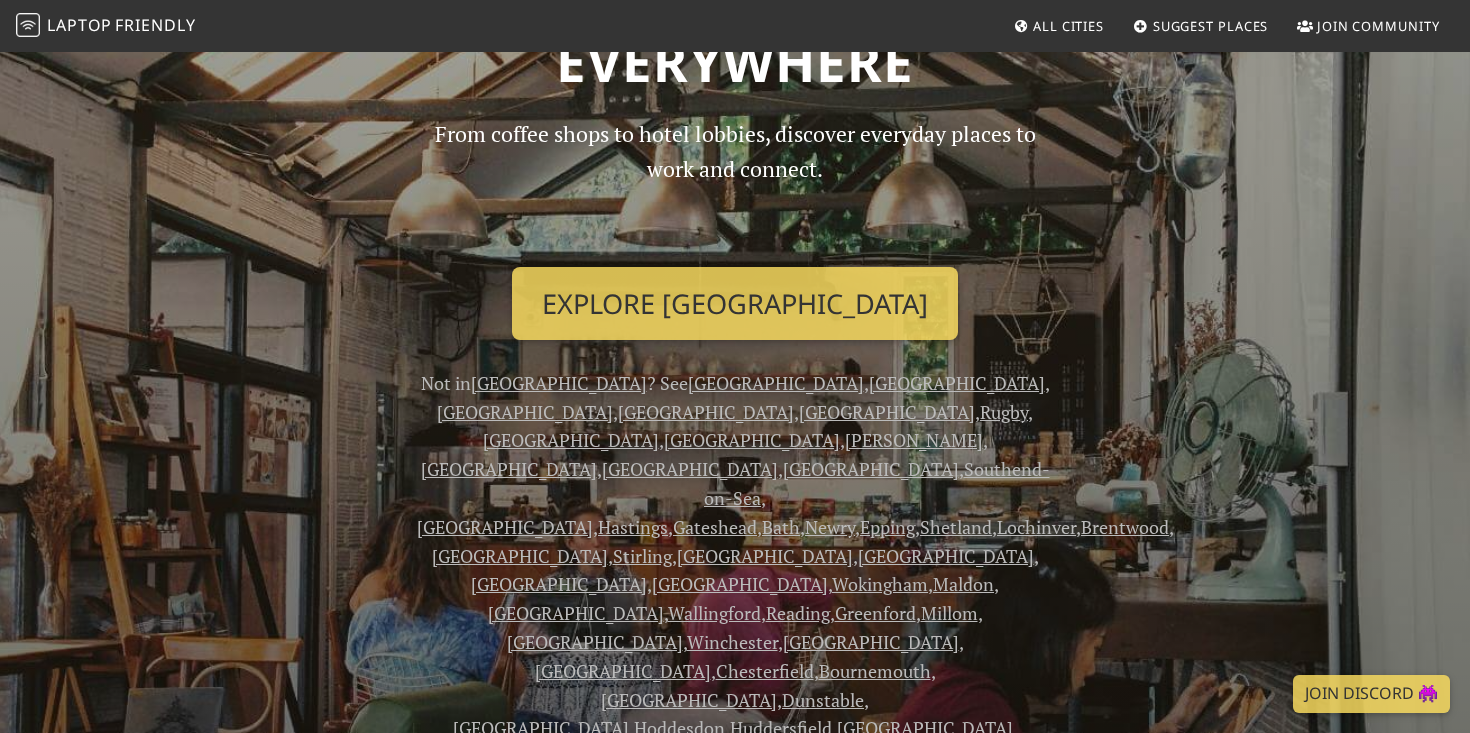 scroll, scrollTop: 198, scrollLeft: 0, axis: vertical 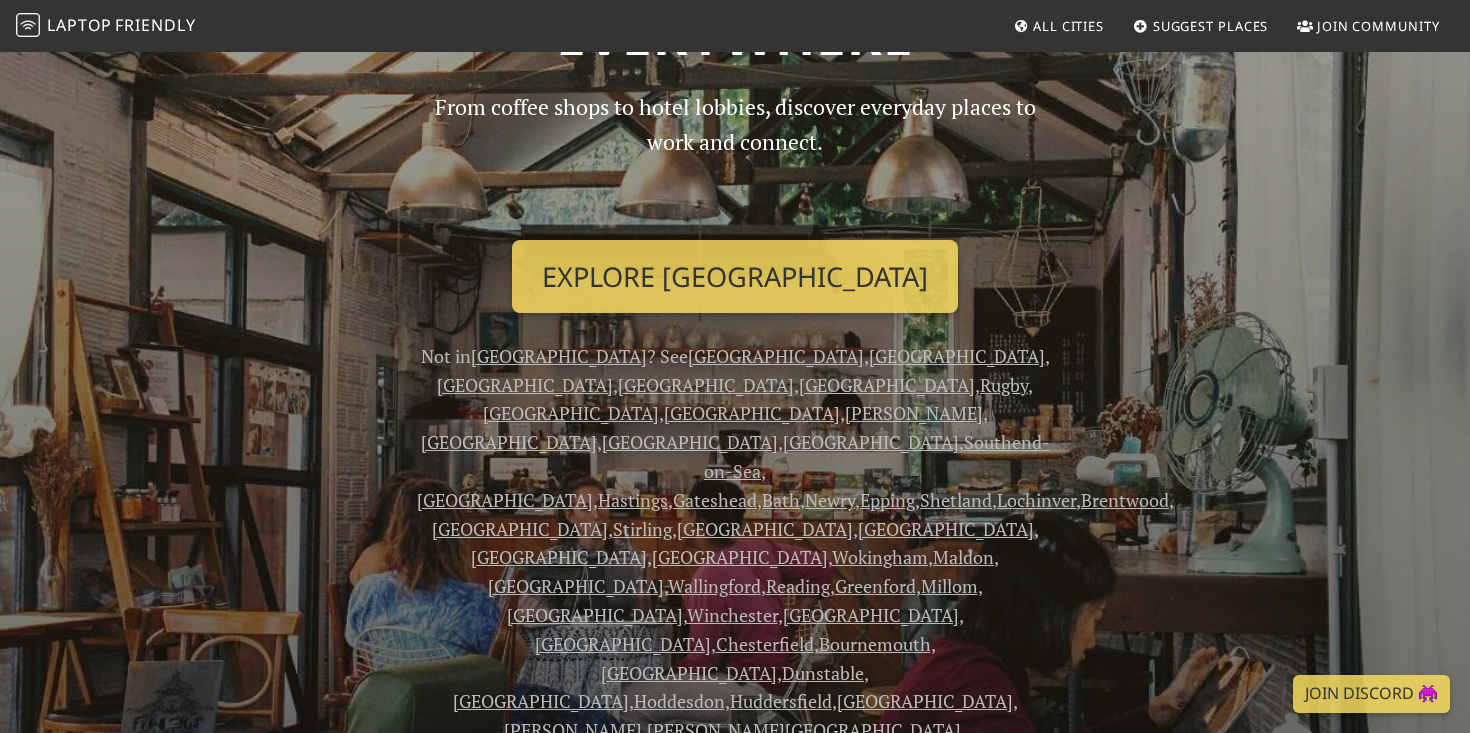 click on "[GEOGRAPHIC_DATA]" at bounding box center (559, 356) 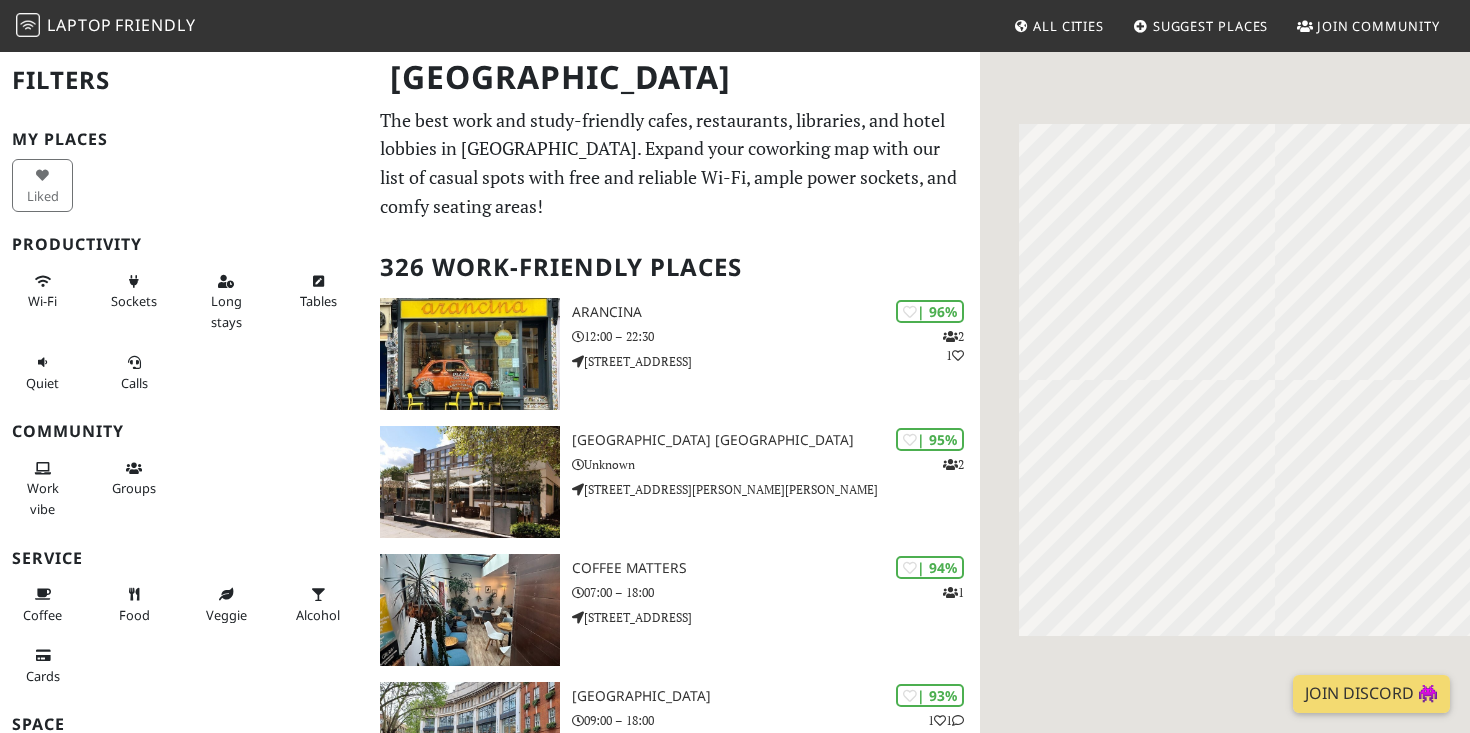 scroll, scrollTop: 0, scrollLeft: 0, axis: both 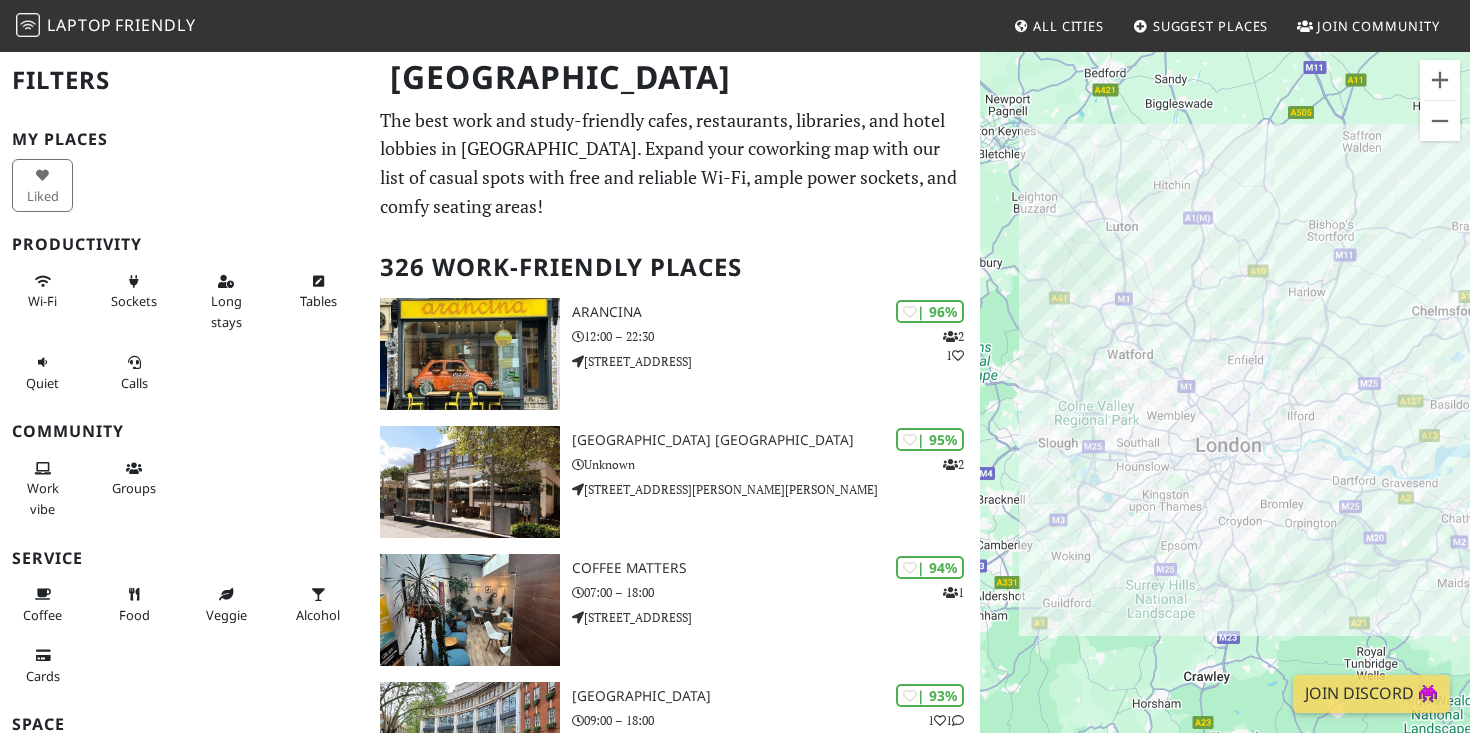 click on "Filters" at bounding box center (184, 80) 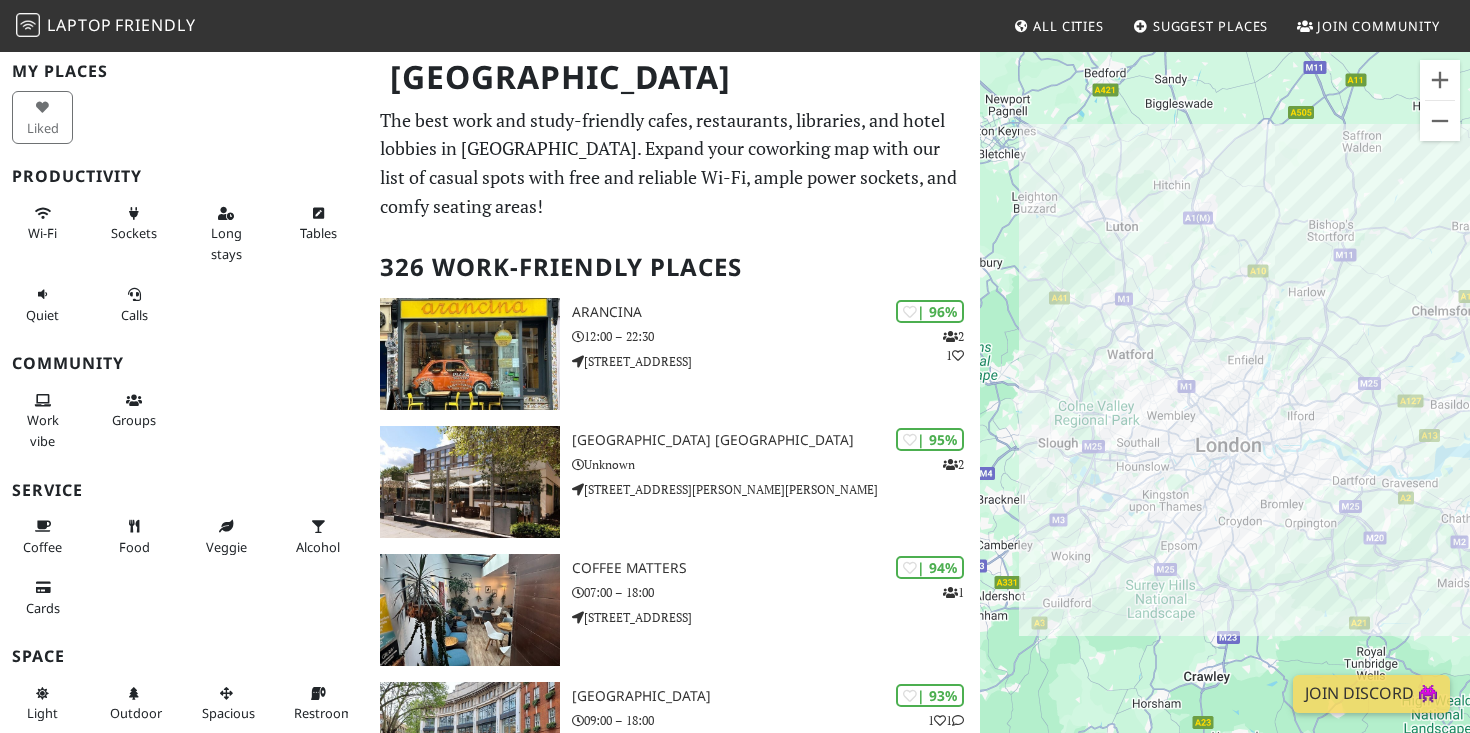 scroll, scrollTop: 130, scrollLeft: 0, axis: vertical 